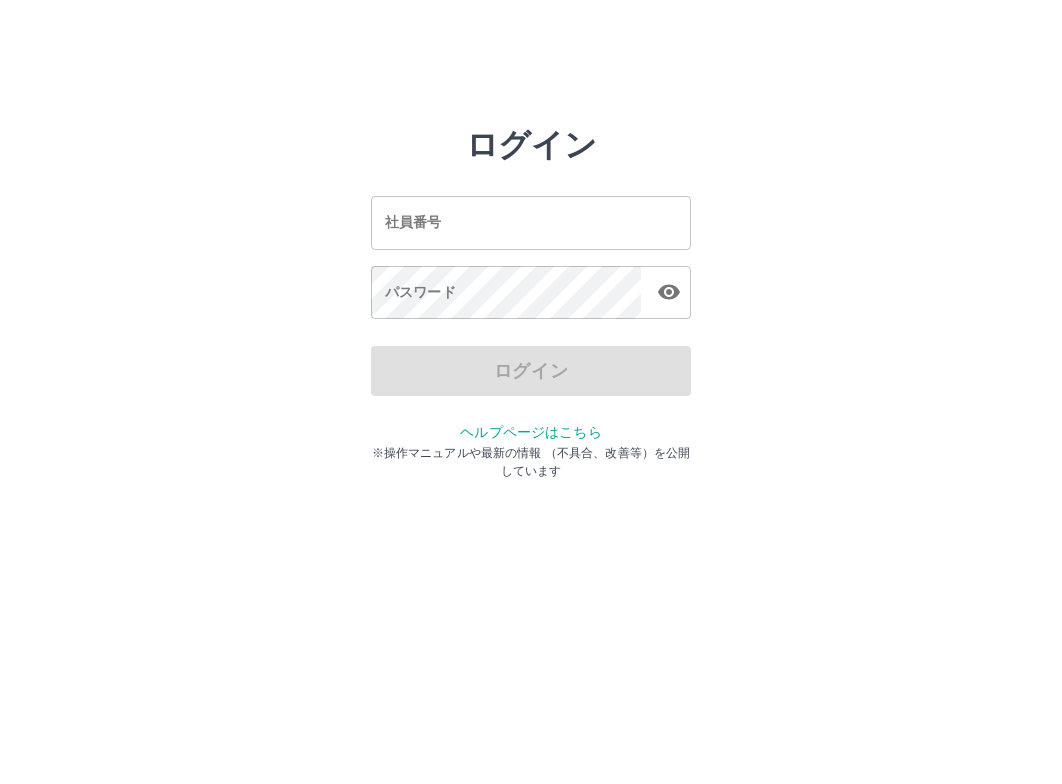 scroll, scrollTop: 0, scrollLeft: 0, axis: both 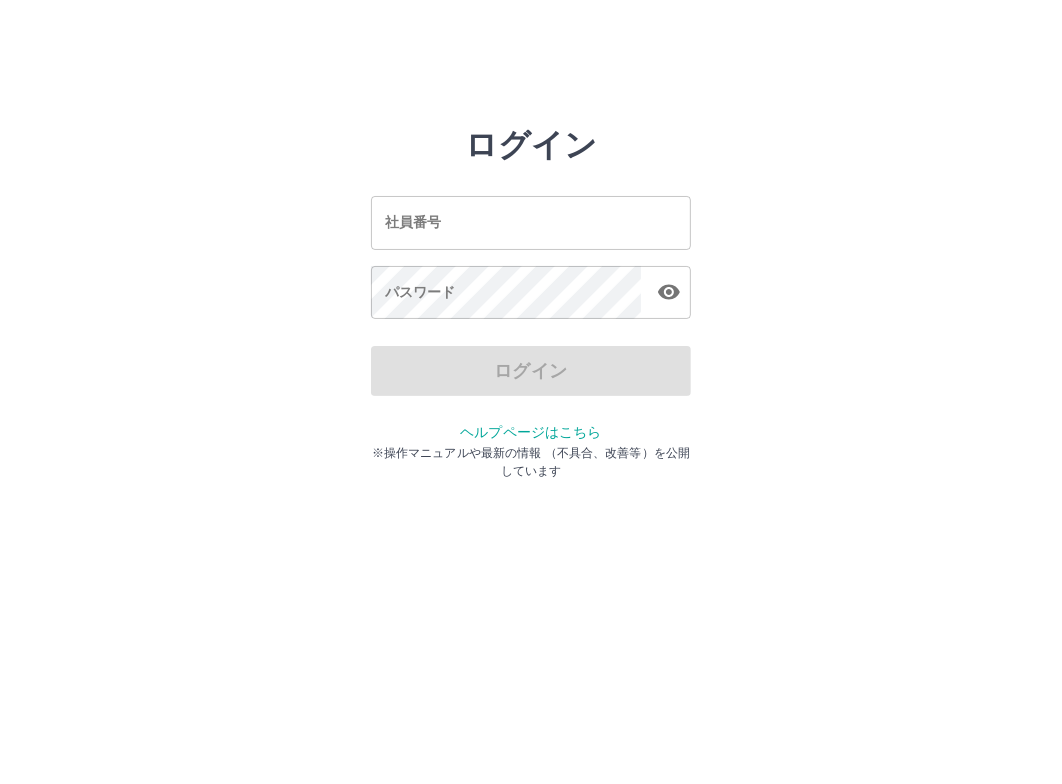 drag, startPoint x: 455, startPoint y: 206, endPoint x: 468, endPoint y: 213, distance: 14.764823 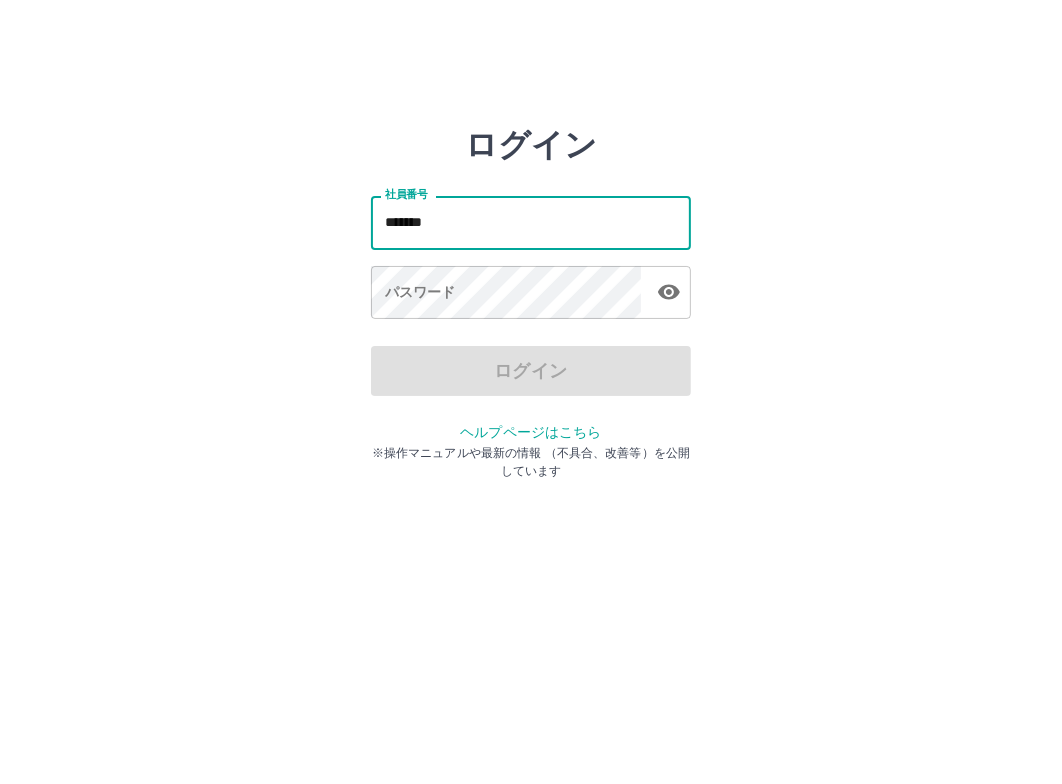 type on "*******" 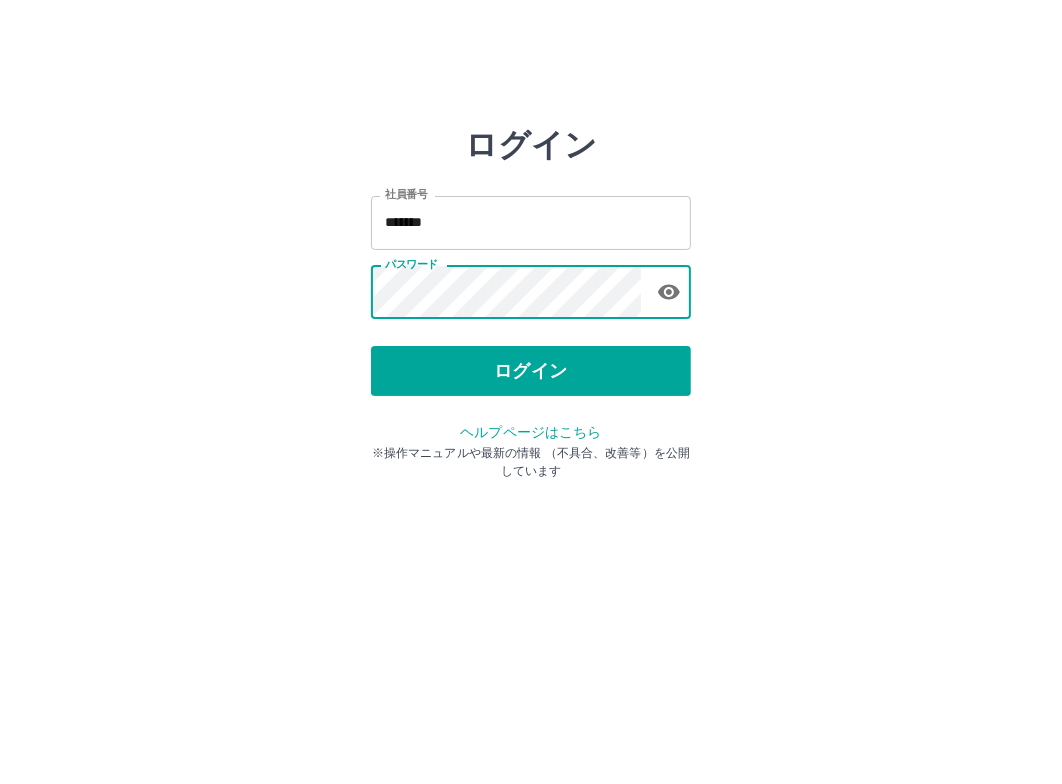 click on "ログイン 社員番号 ******* 社員番号 パスワード パスワード ログイン ヘルプページはこちら ※操作マニュアルや最新の情報 （不具合、改善等）を公開しています" at bounding box center (531, 286) 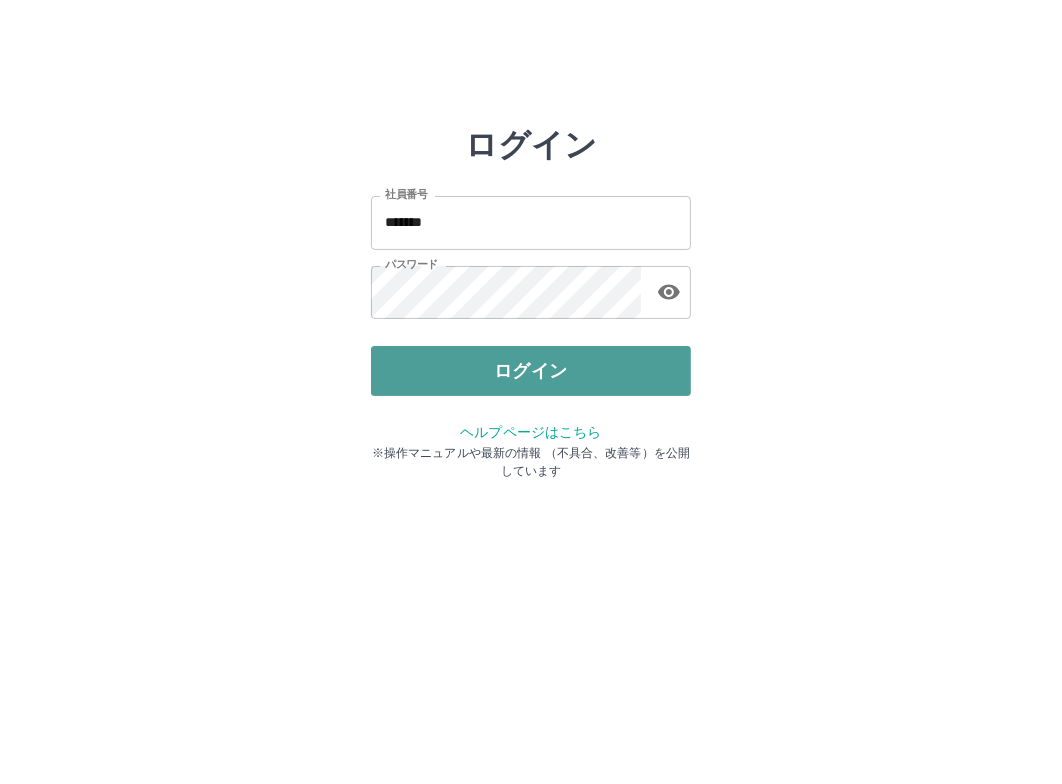 click on "ログイン" at bounding box center [531, 371] 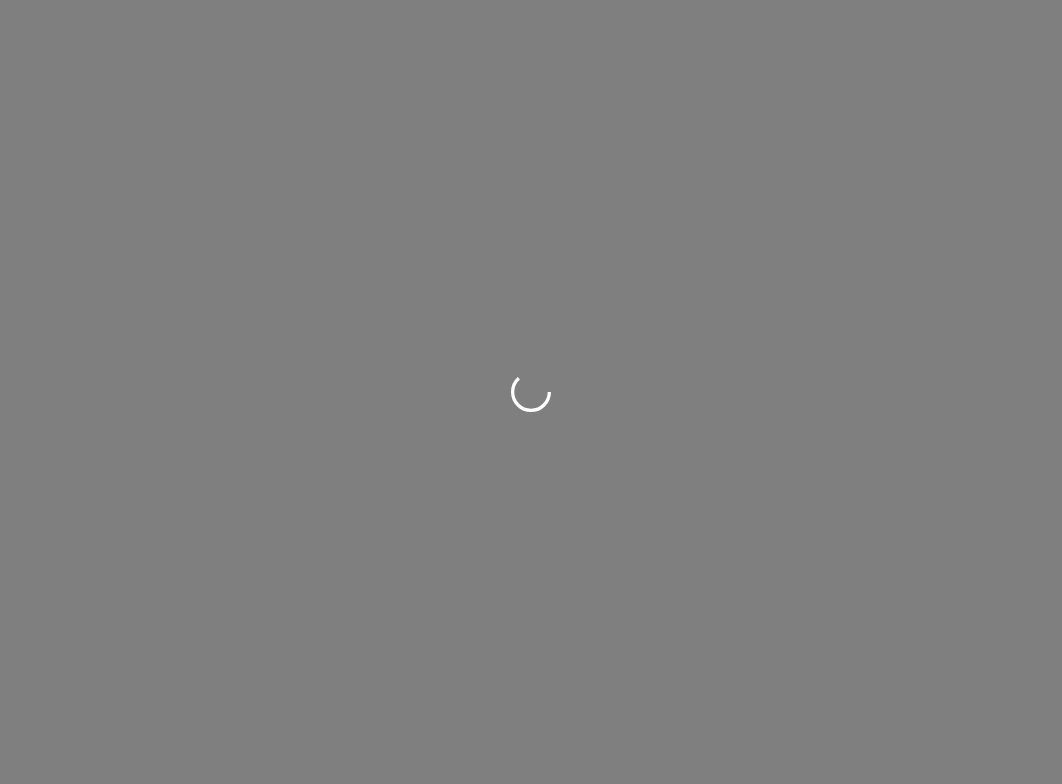 scroll, scrollTop: 0, scrollLeft: 0, axis: both 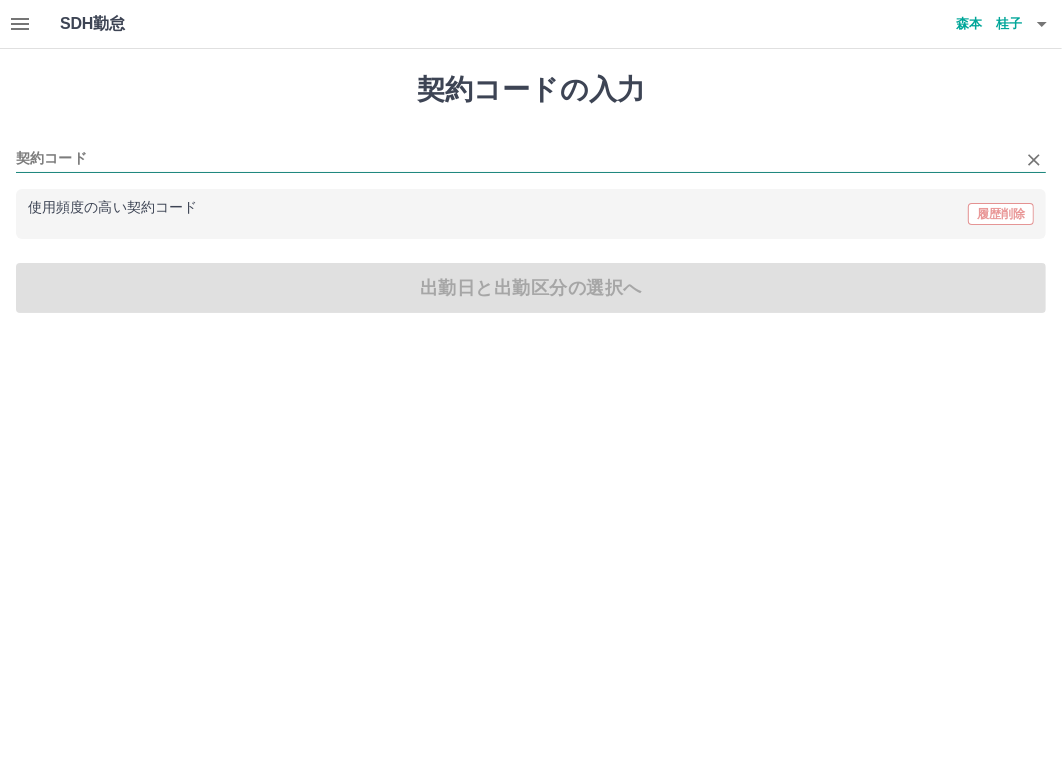 click on "契約コード" at bounding box center (516, 159) 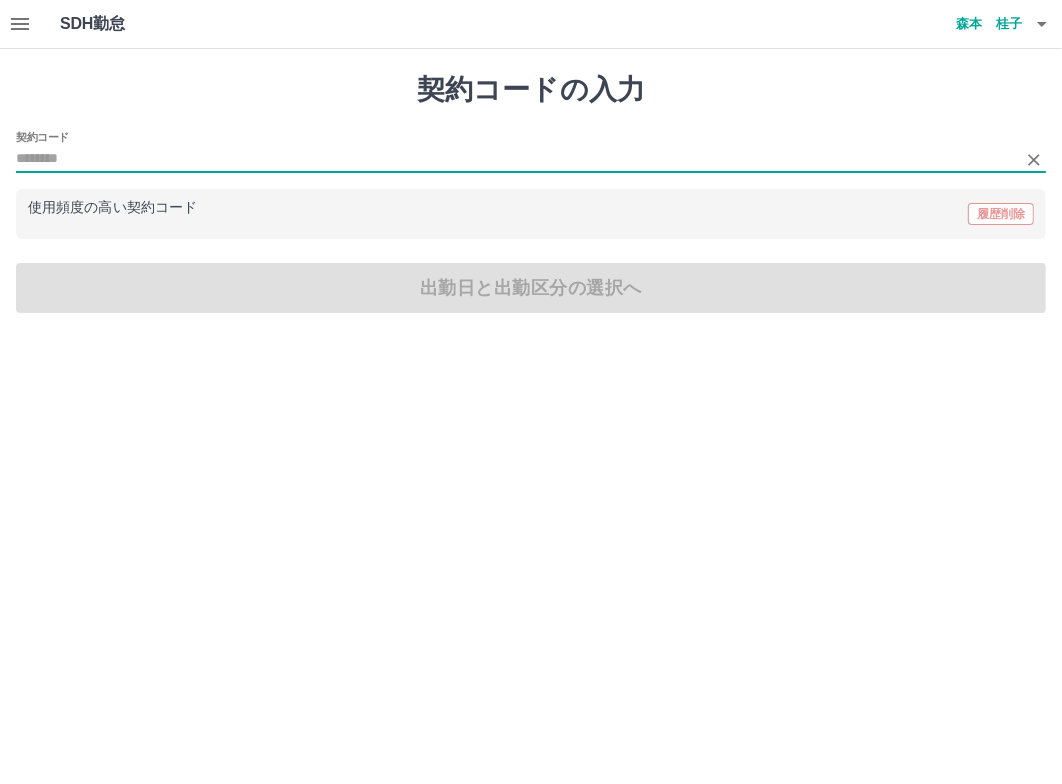 click 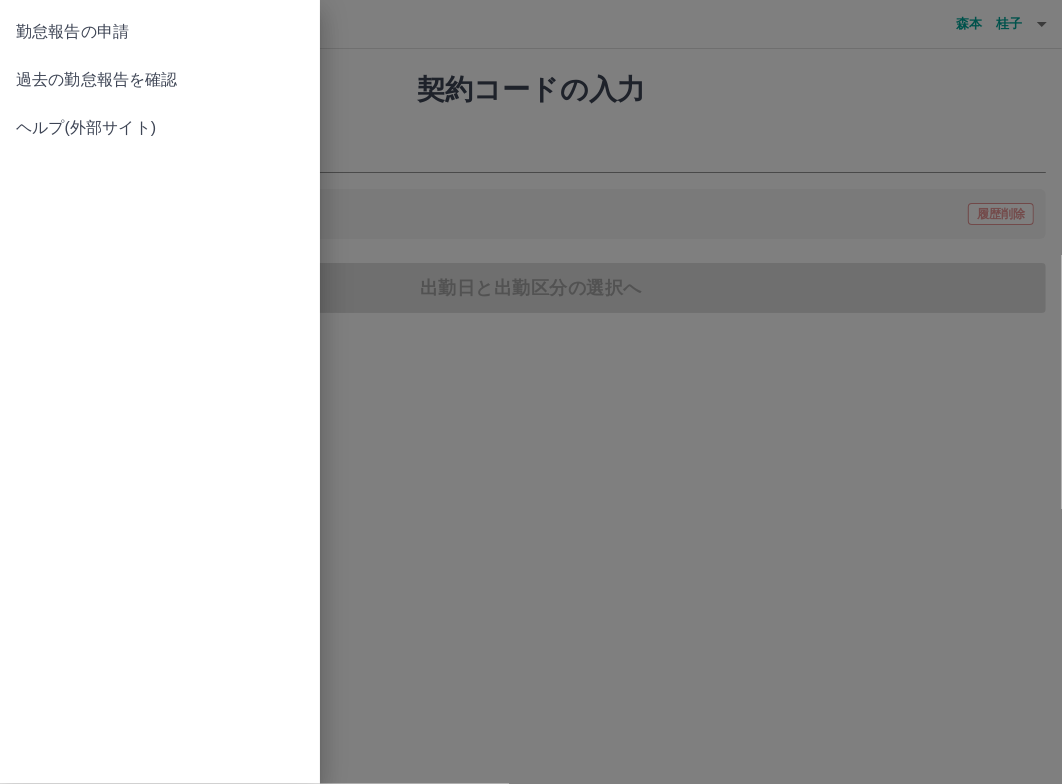 drag, startPoint x: 475, startPoint y: 404, endPoint x: 467, endPoint y: 201, distance: 203.15758 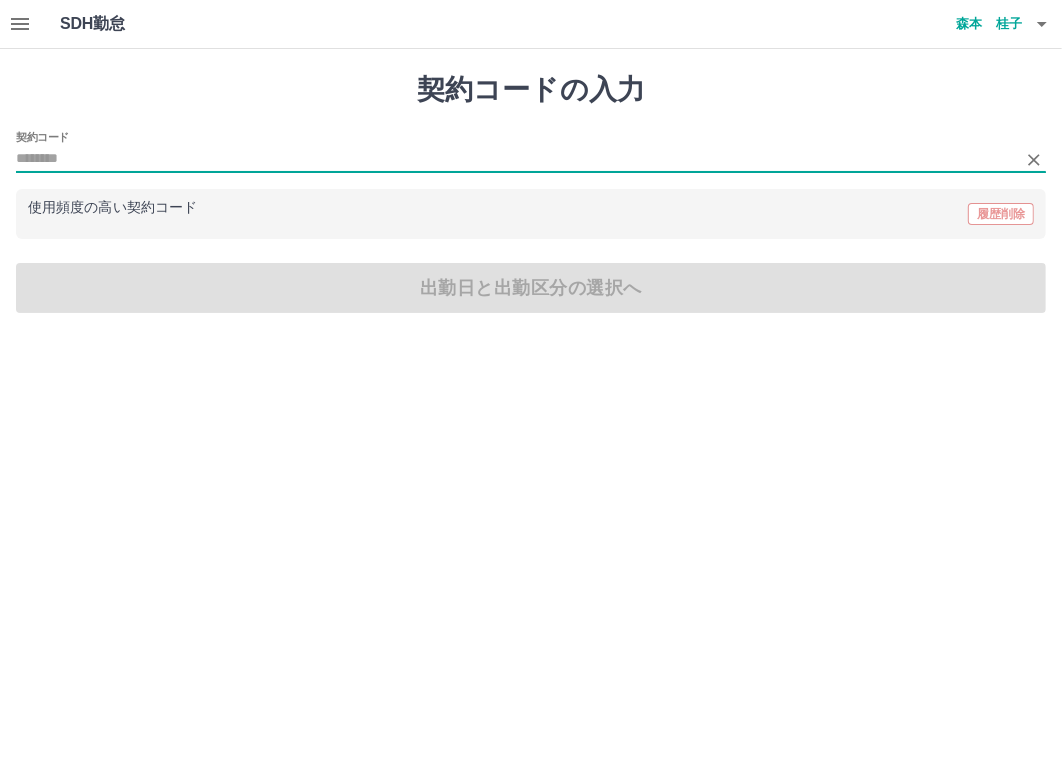 click on "契約コード" at bounding box center [516, 159] 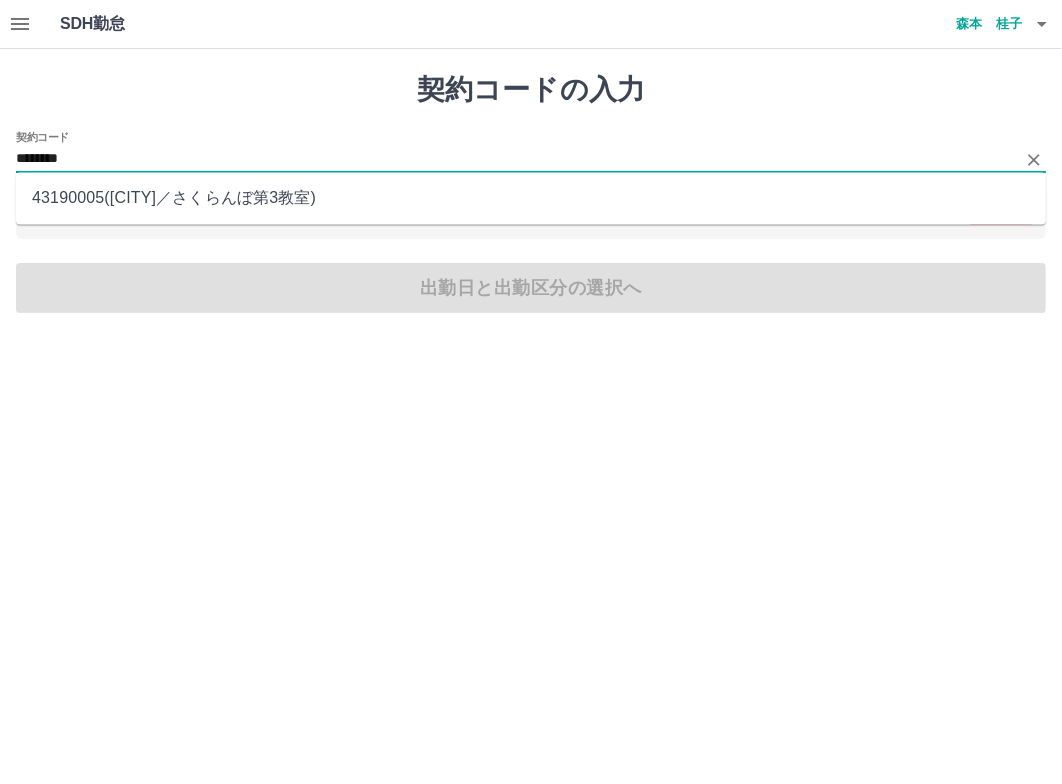 drag, startPoint x: 342, startPoint y: 198, endPoint x: 342, endPoint y: 214, distance: 16 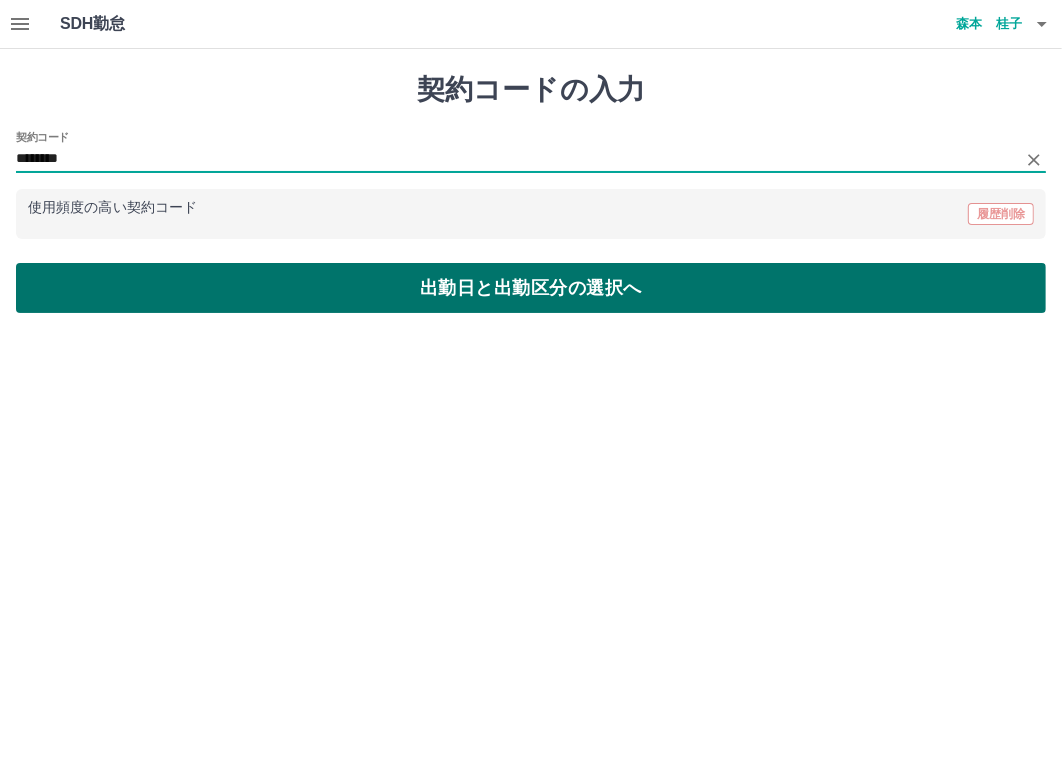 type on "********" 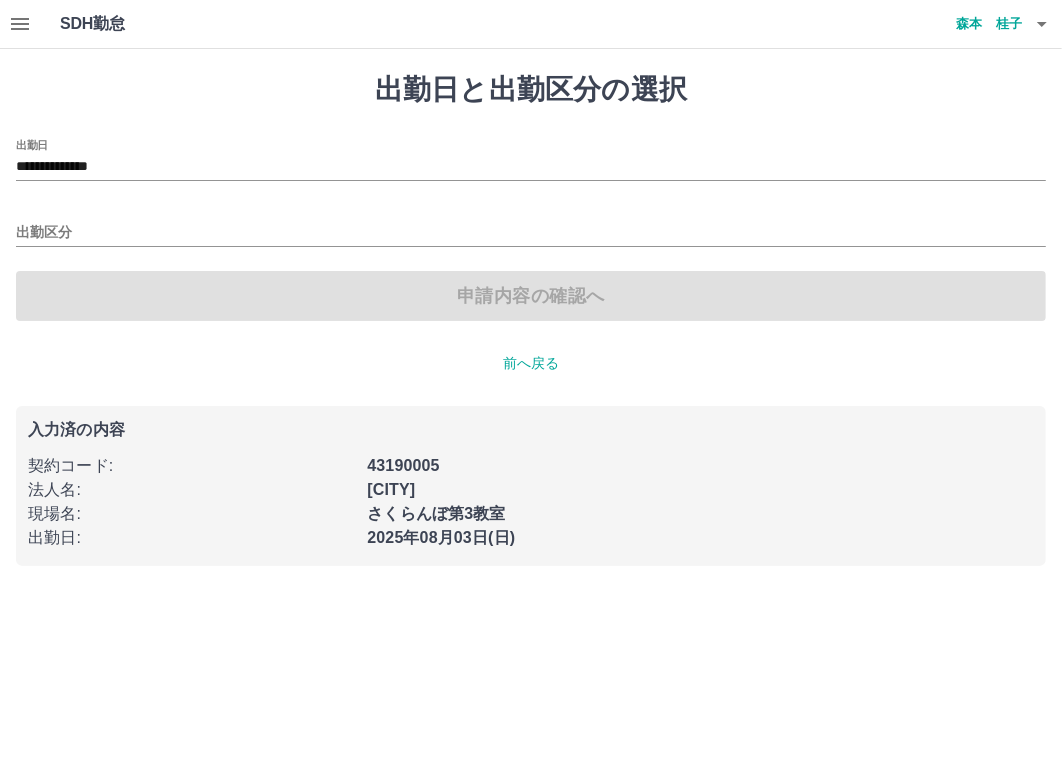 click on "**********" at bounding box center (531, 160) 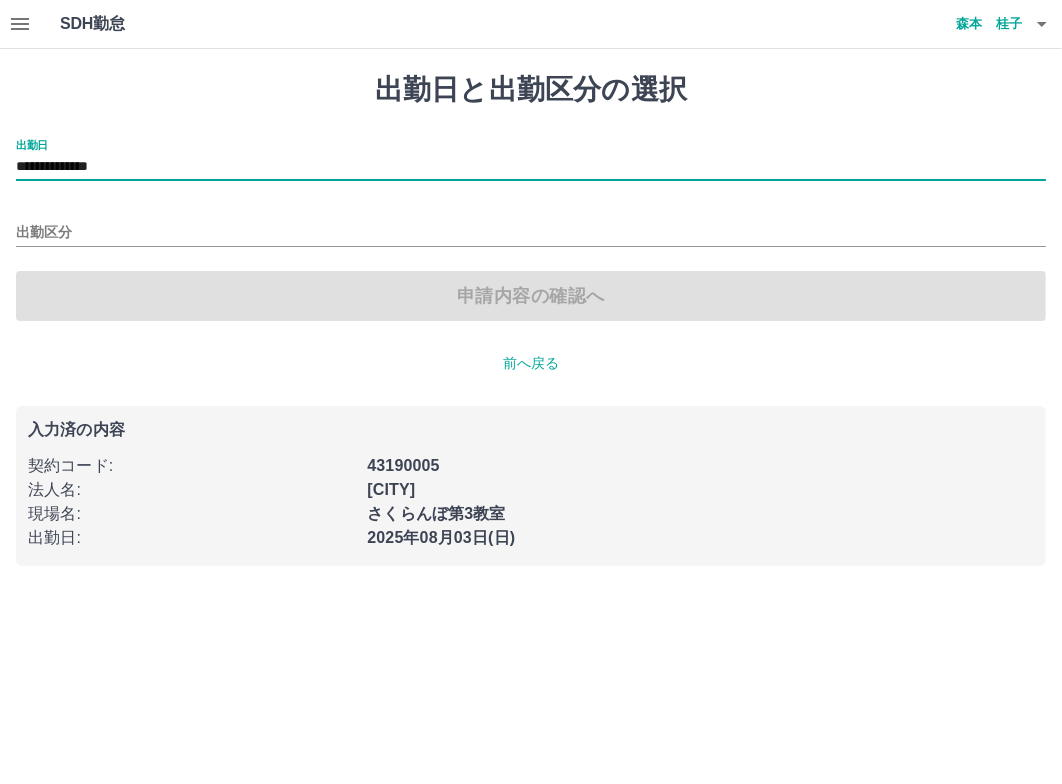 click on "**********" at bounding box center (531, 167) 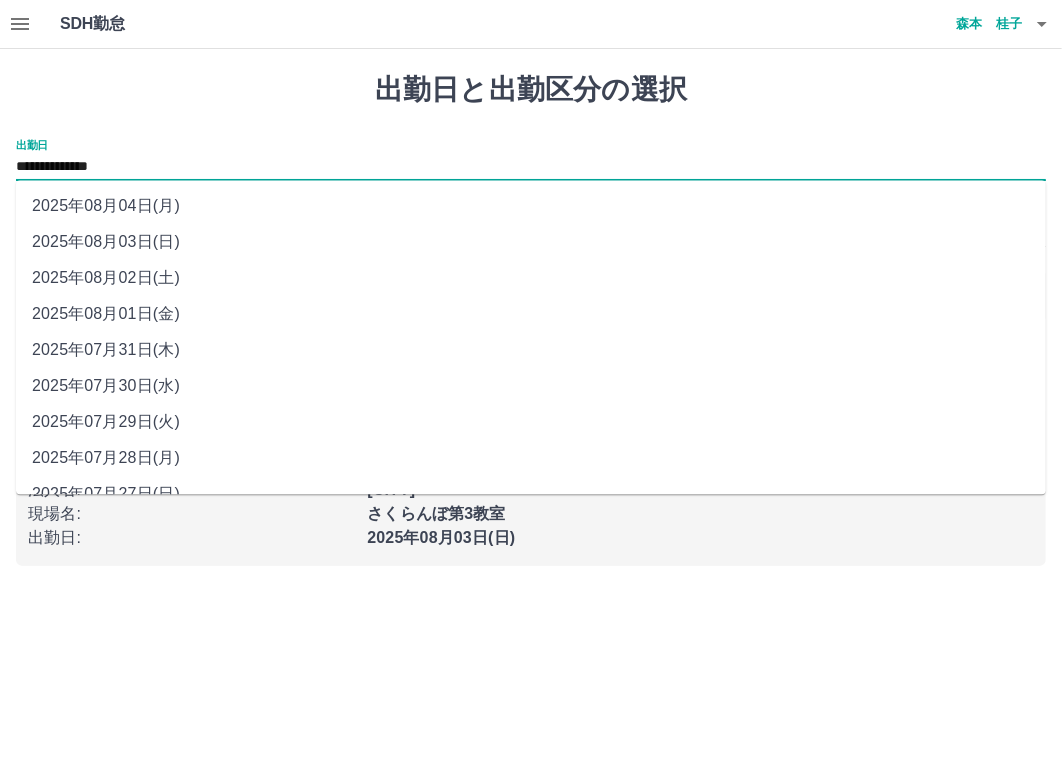 click on "2025年07月29日(火)" at bounding box center (531, 422) 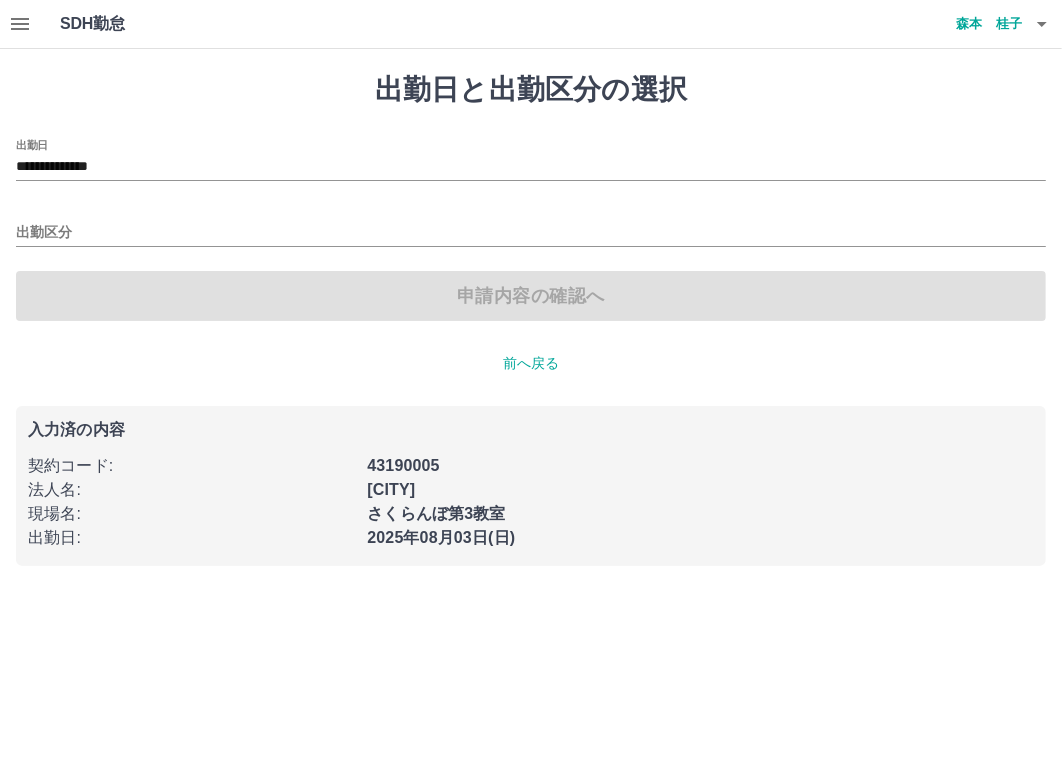 click on "出勤区分" at bounding box center [531, 226] 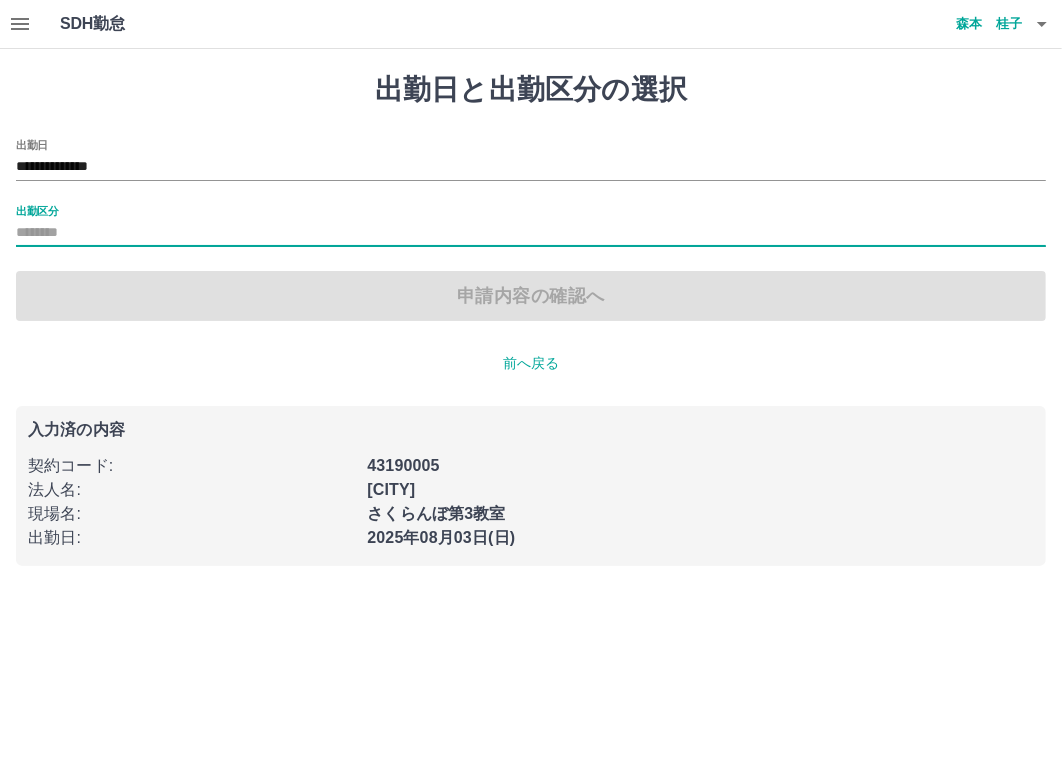 click on "**********" at bounding box center [531, 230] 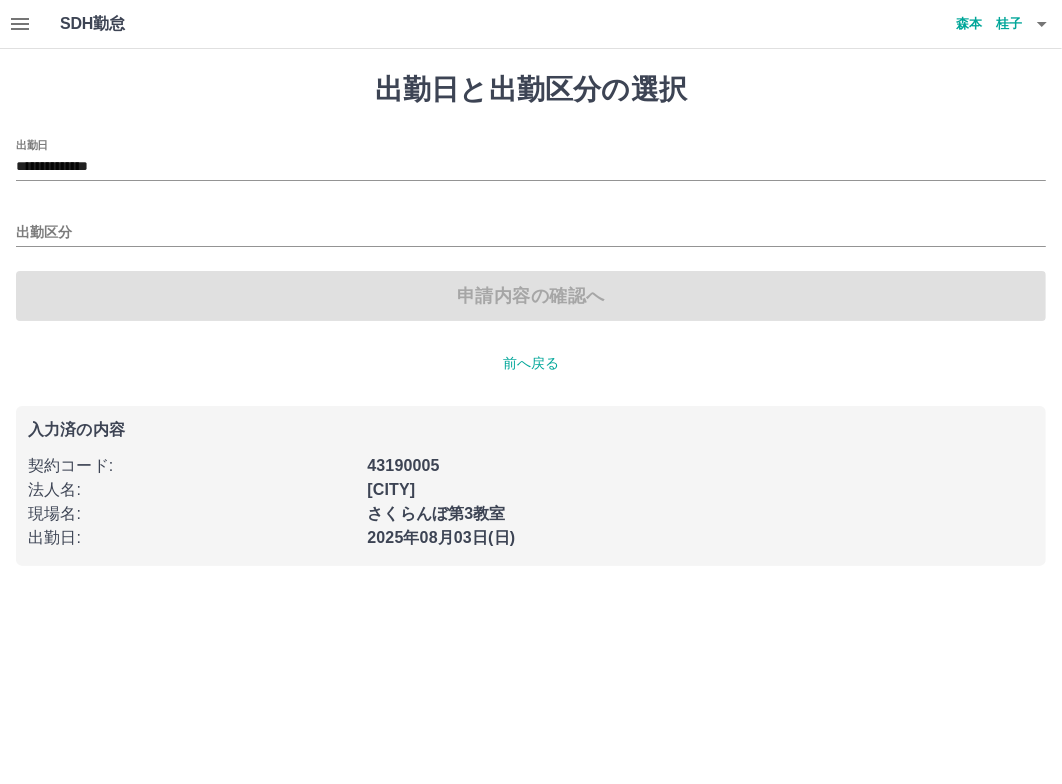 click on "**********" at bounding box center (531, 230) 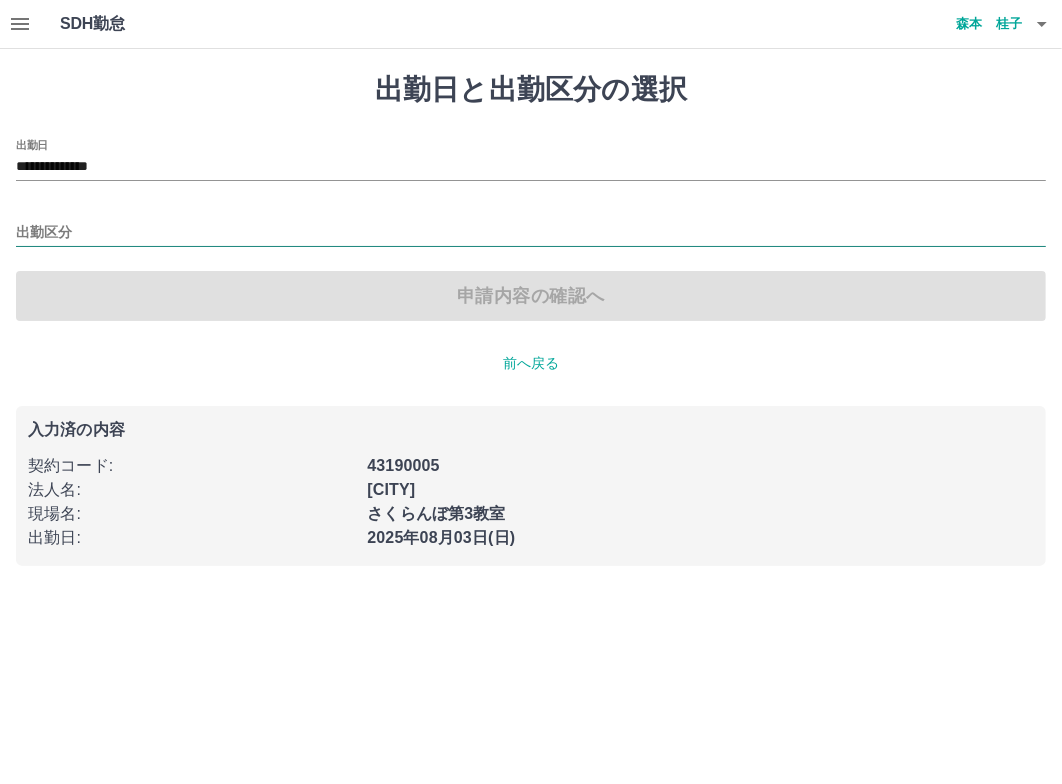 click on "出勤区分" at bounding box center [531, 233] 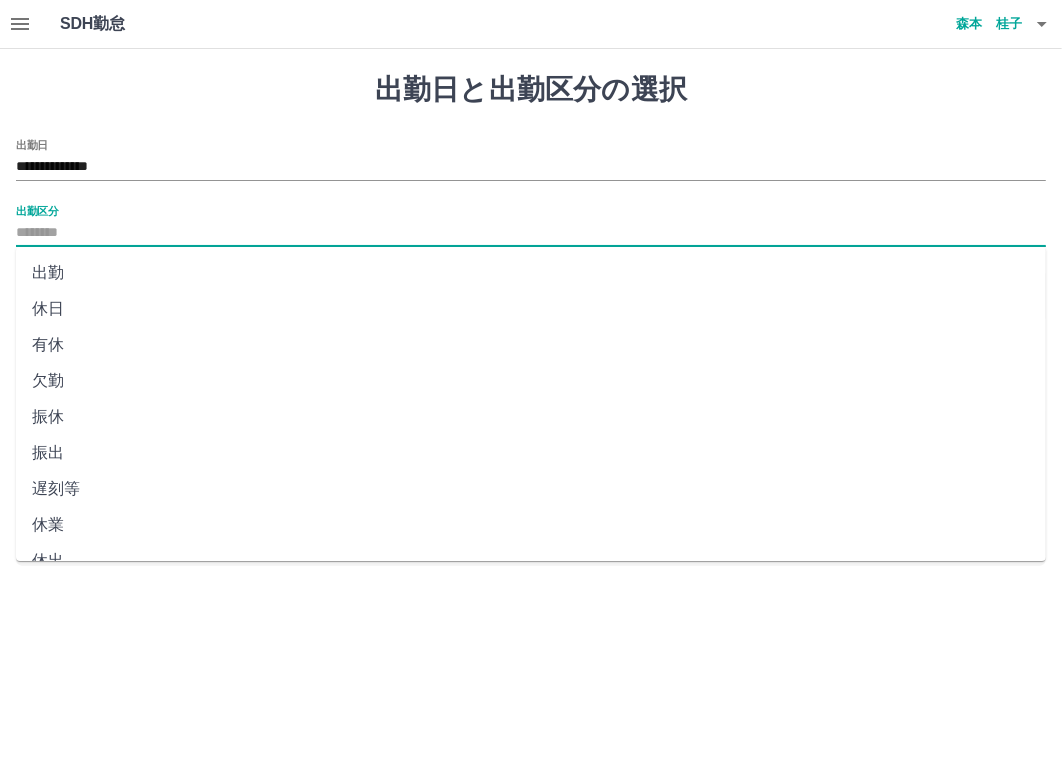click on "出勤" at bounding box center [531, 273] 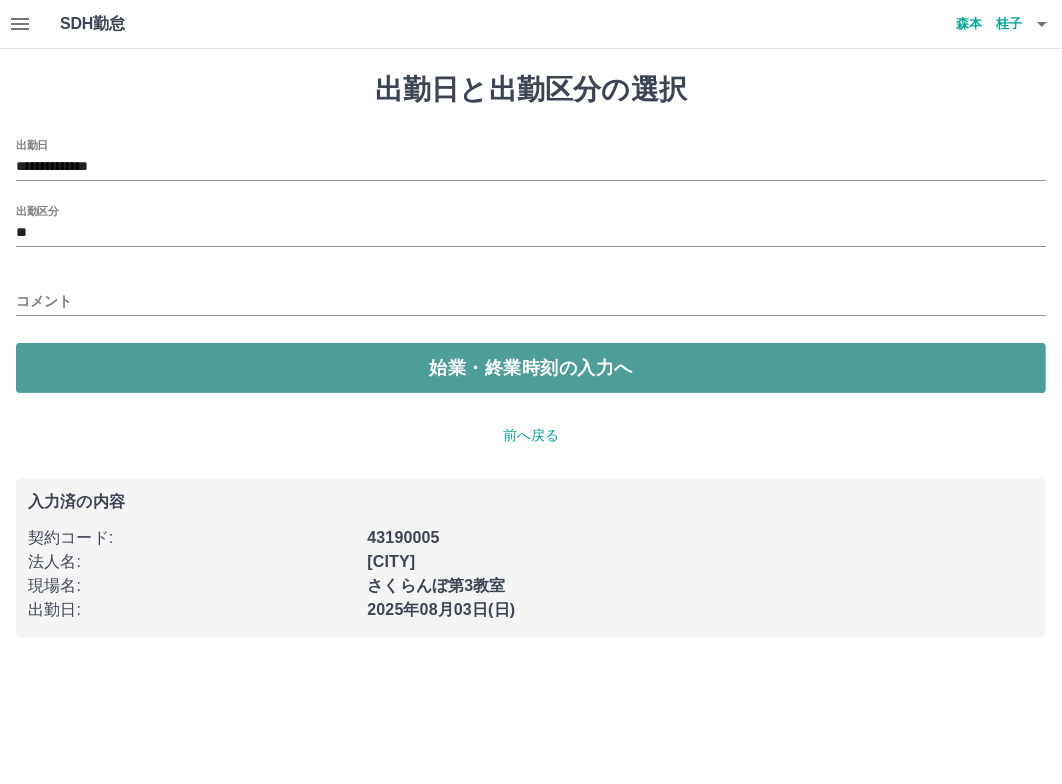 click on "始業・終業時刻の入力へ" at bounding box center [531, 368] 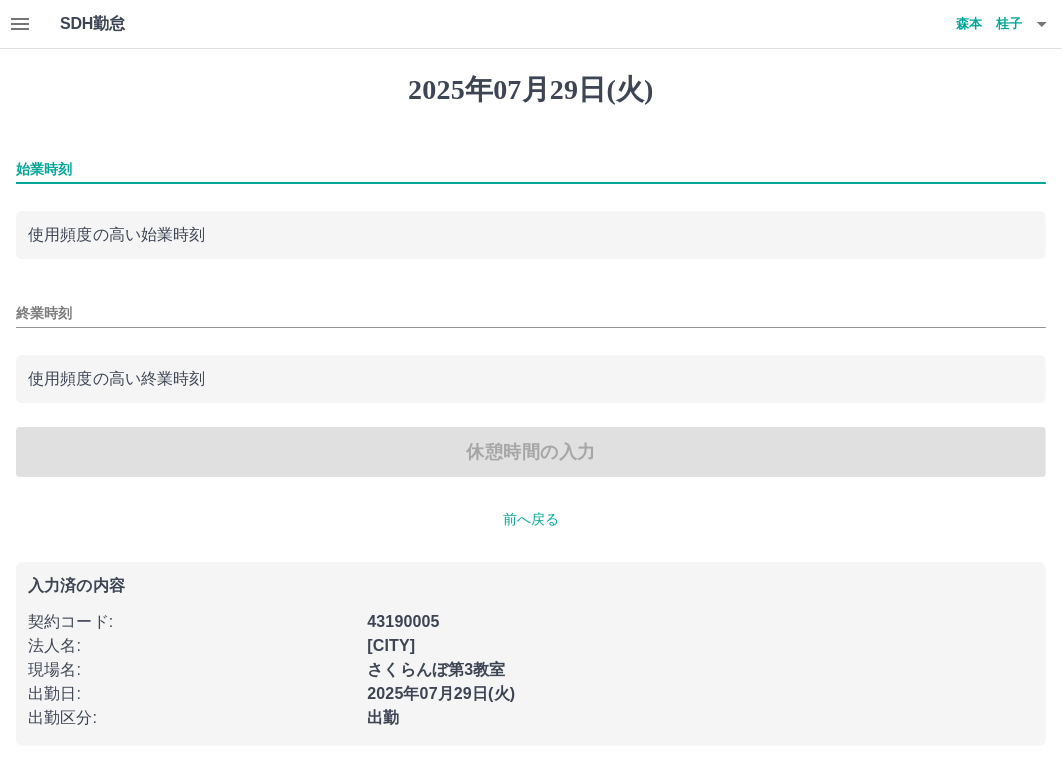 click on "始業時刻" at bounding box center [531, 169] 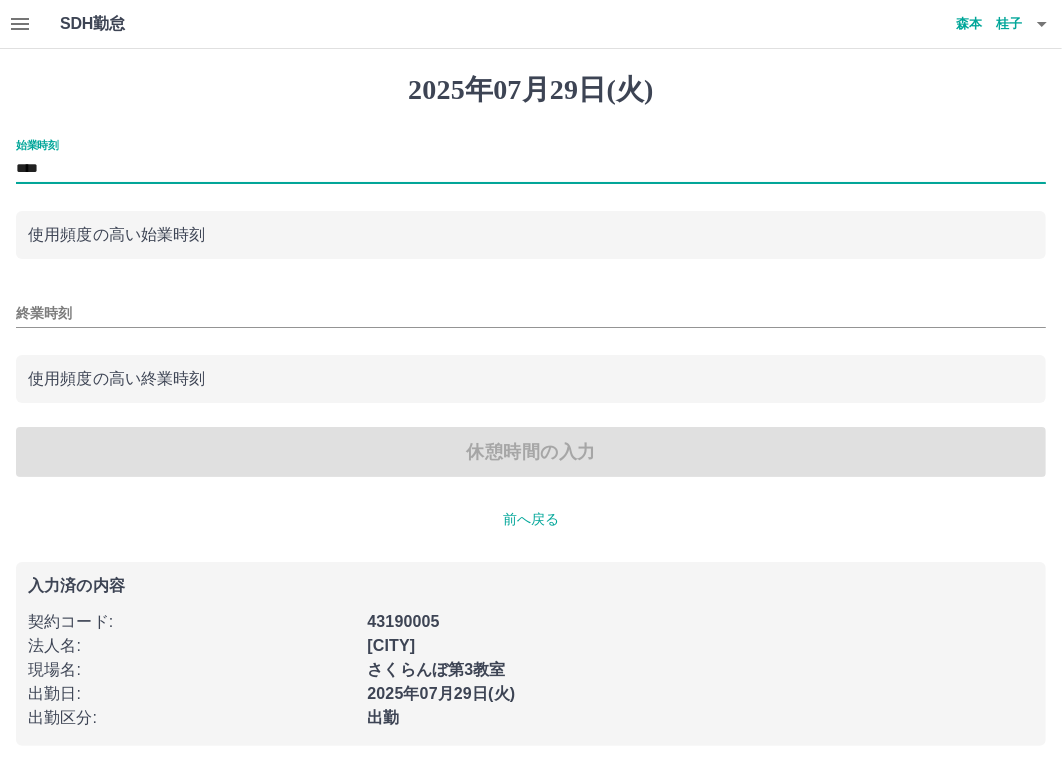 type on "****" 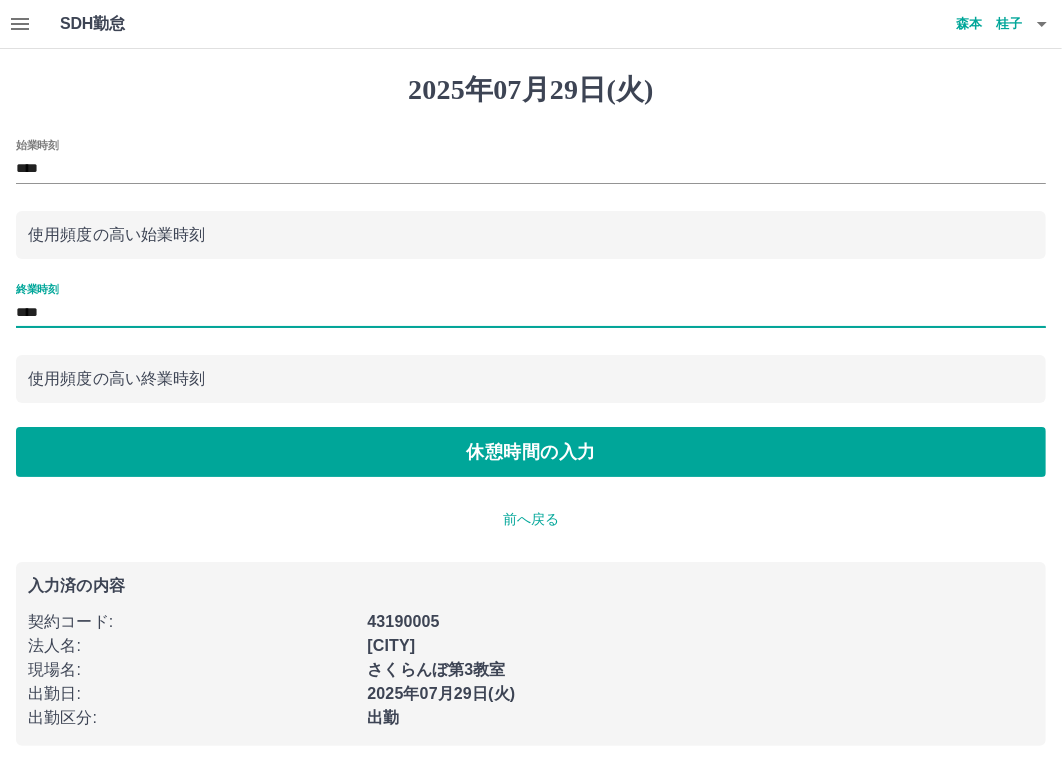type on "****" 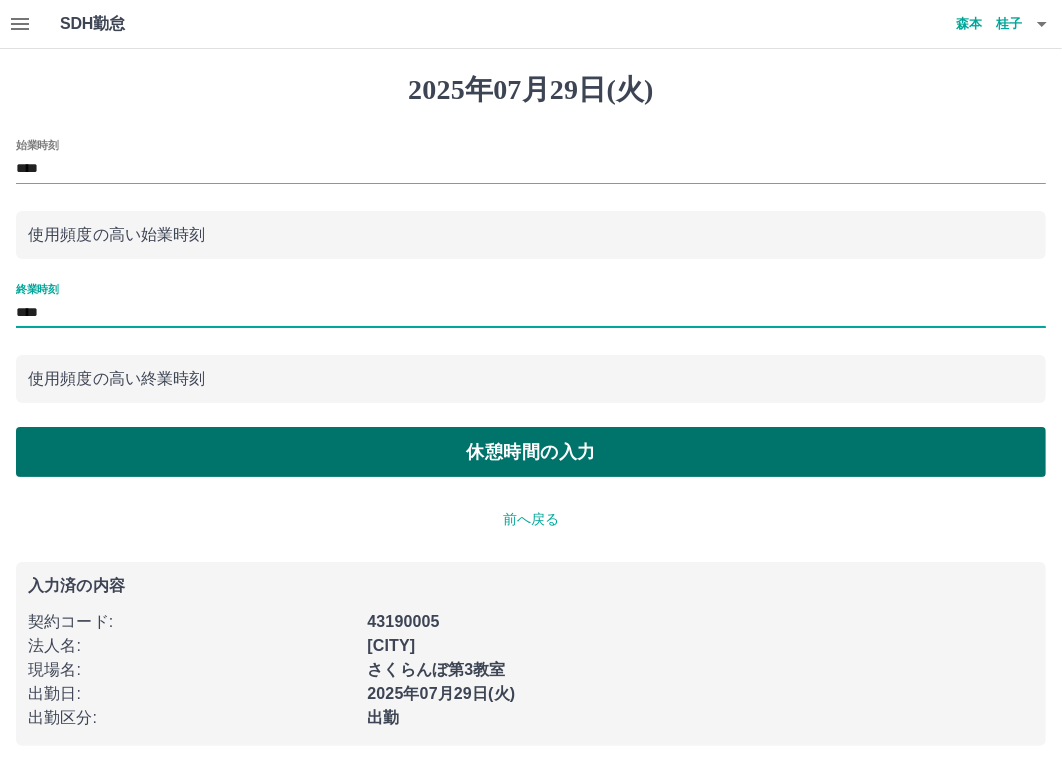 click on "休憩時間の入力" at bounding box center [531, 452] 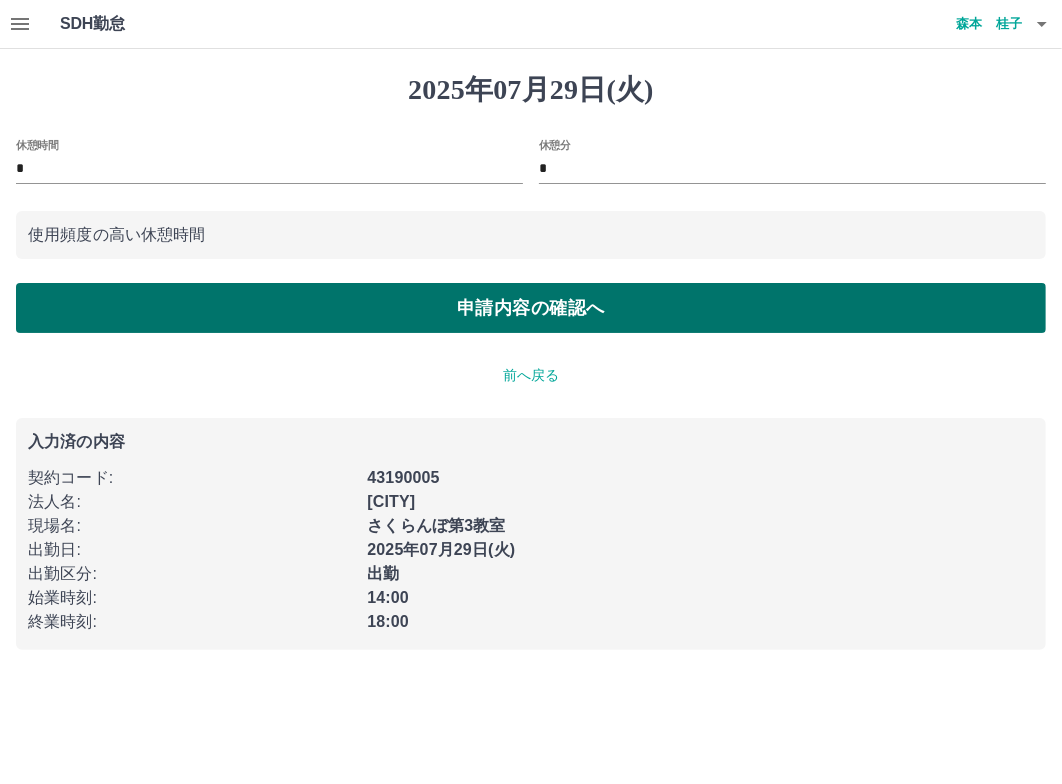 click on "申請内容の確認へ" at bounding box center [531, 308] 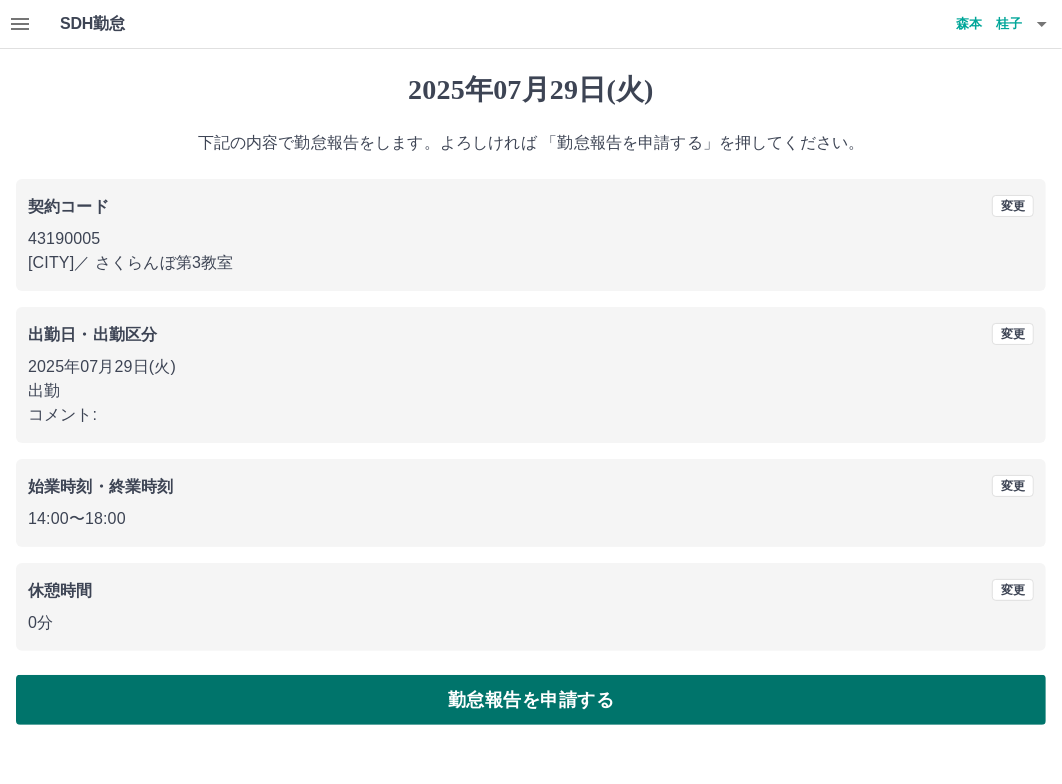 click on "勤怠報告を申請する" at bounding box center [531, 700] 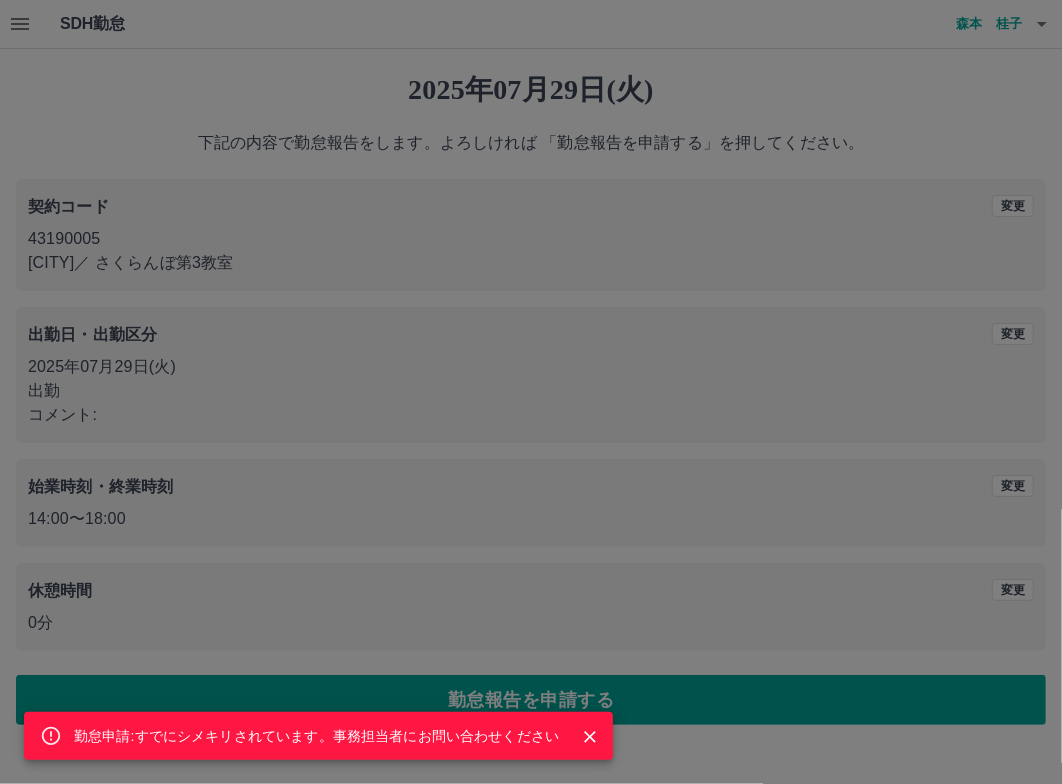 click 